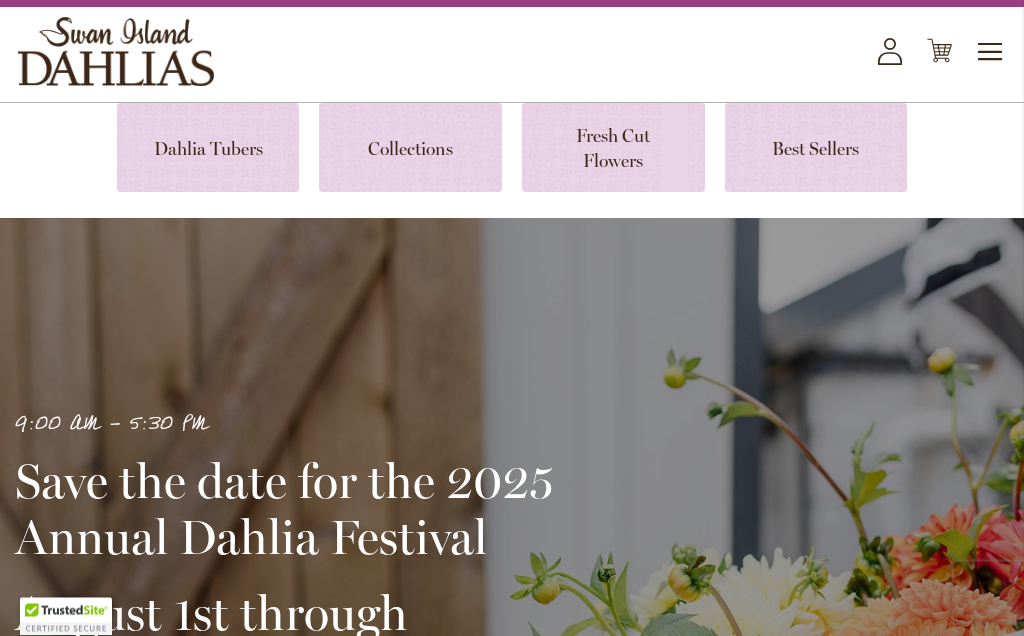 scroll, scrollTop: 92, scrollLeft: 0, axis: vertical 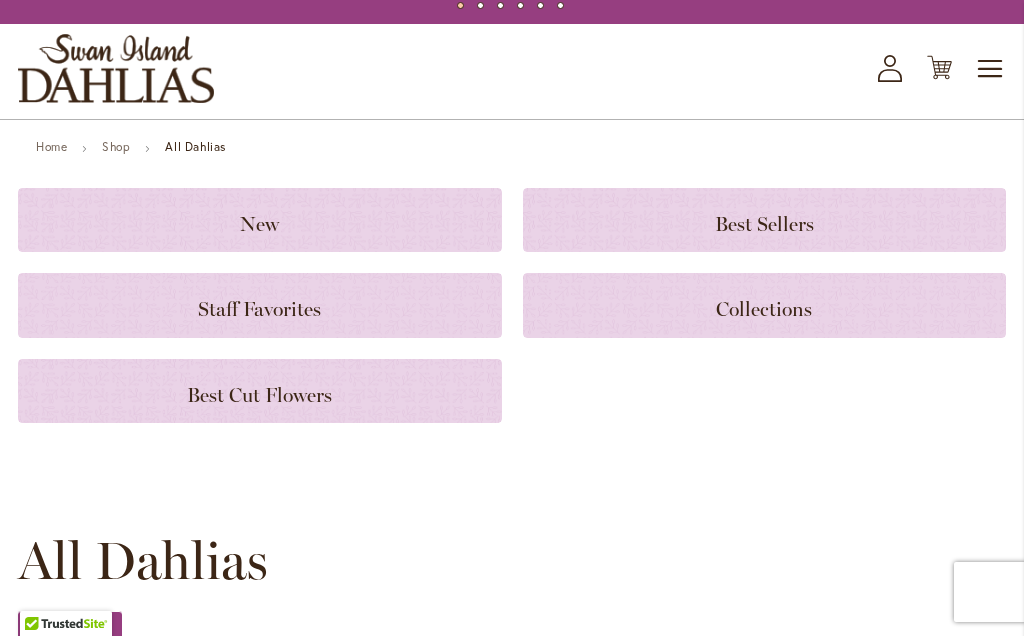 click on "Best Cut Flowers" 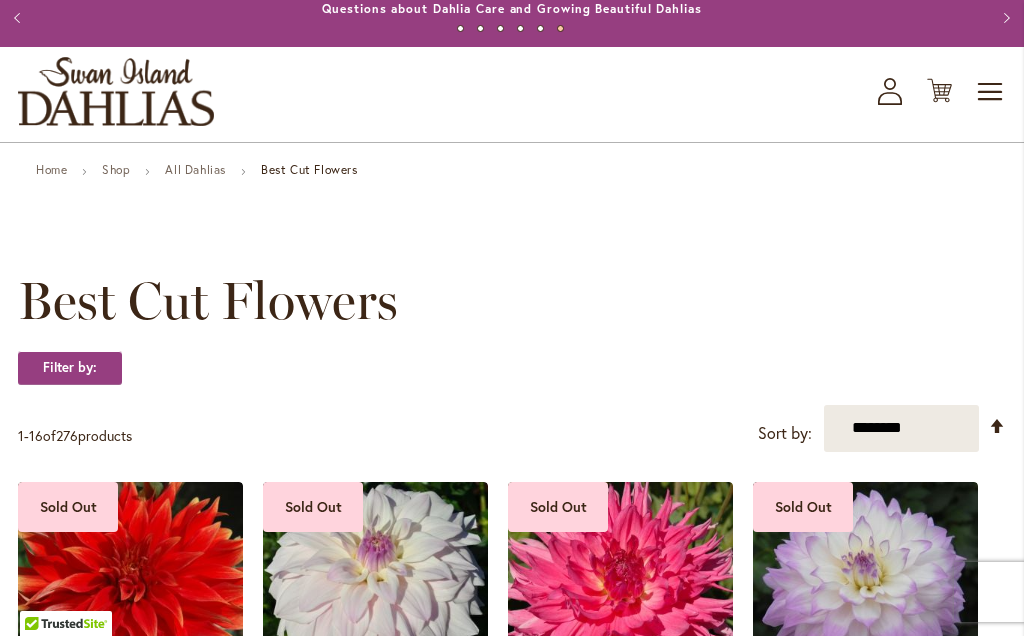 scroll, scrollTop: 18, scrollLeft: 0, axis: vertical 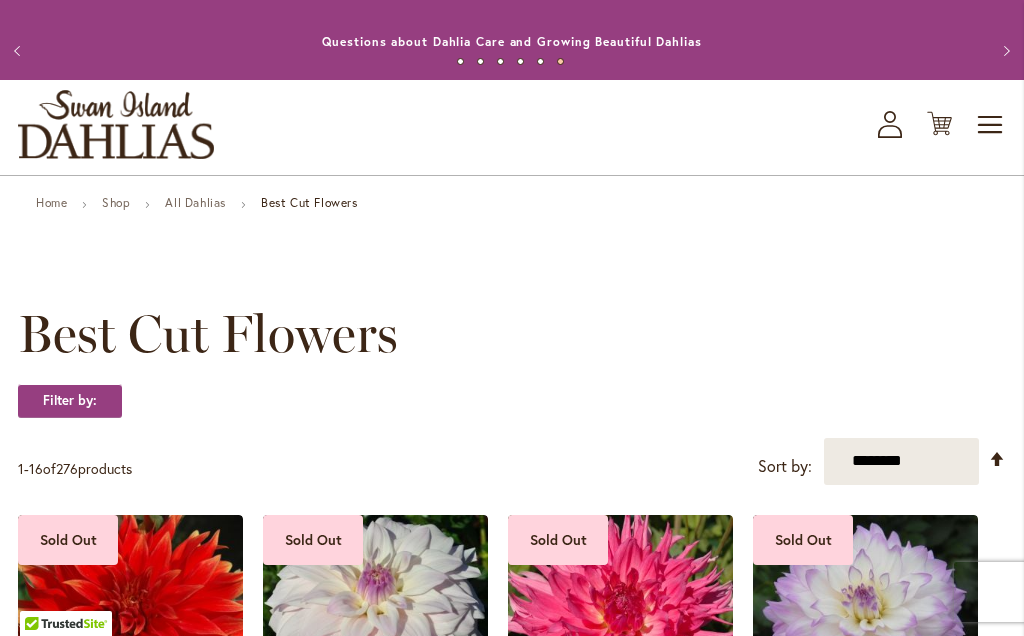 click on "Home" at bounding box center [51, 202] 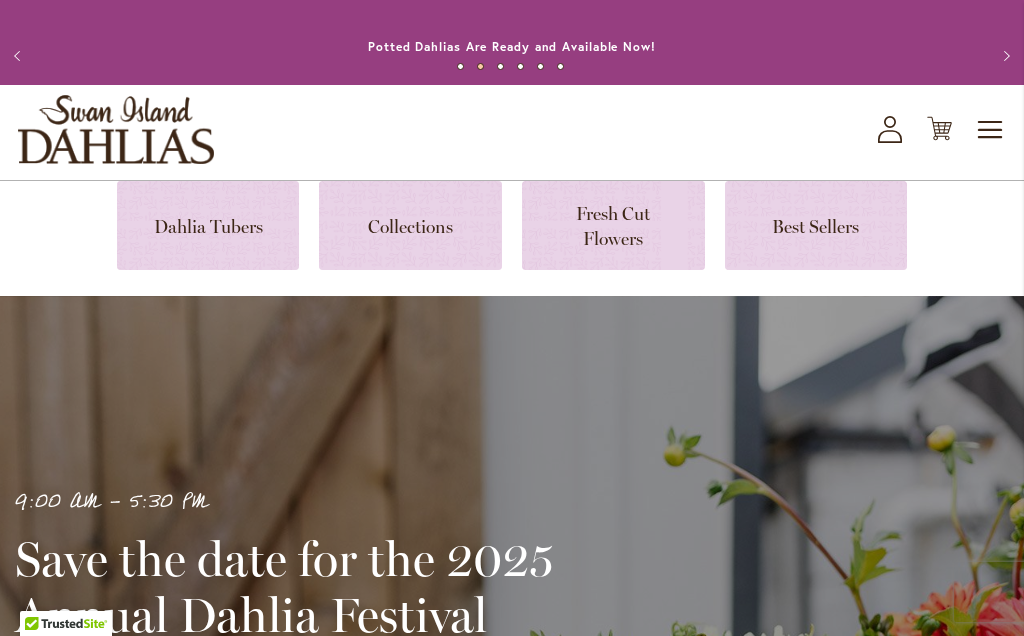 scroll, scrollTop: 14, scrollLeft: 0, axis: vertical 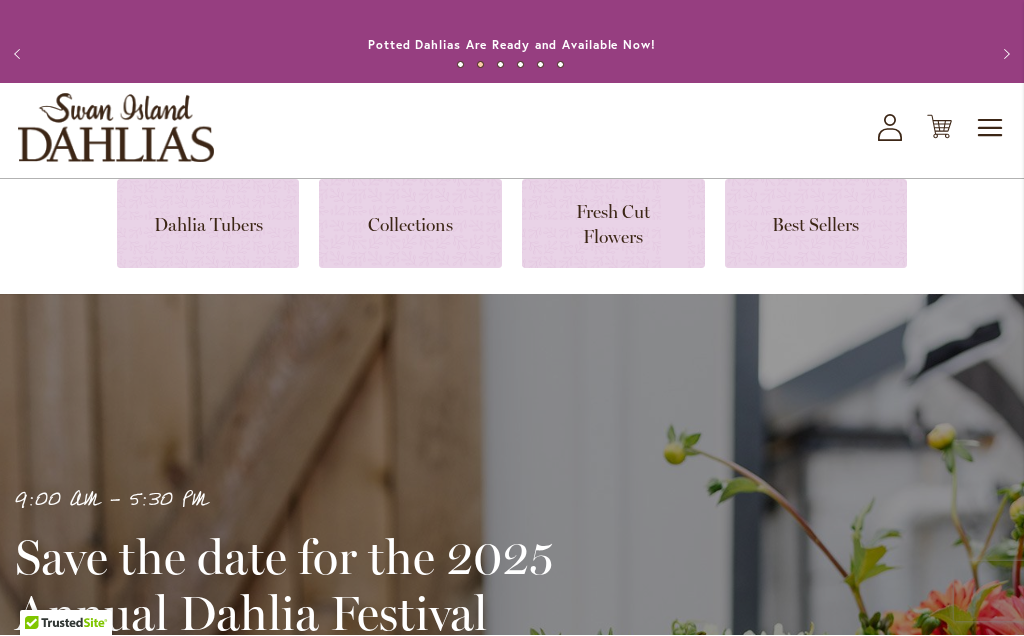 click at bounding box center (613, 224) 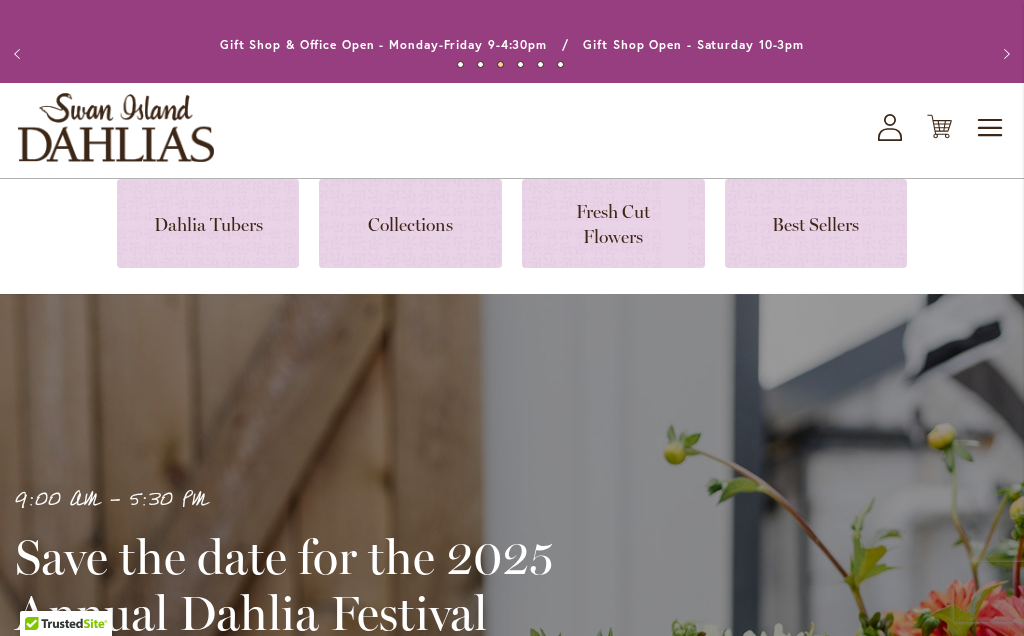 click at bounding box center [410, 223] 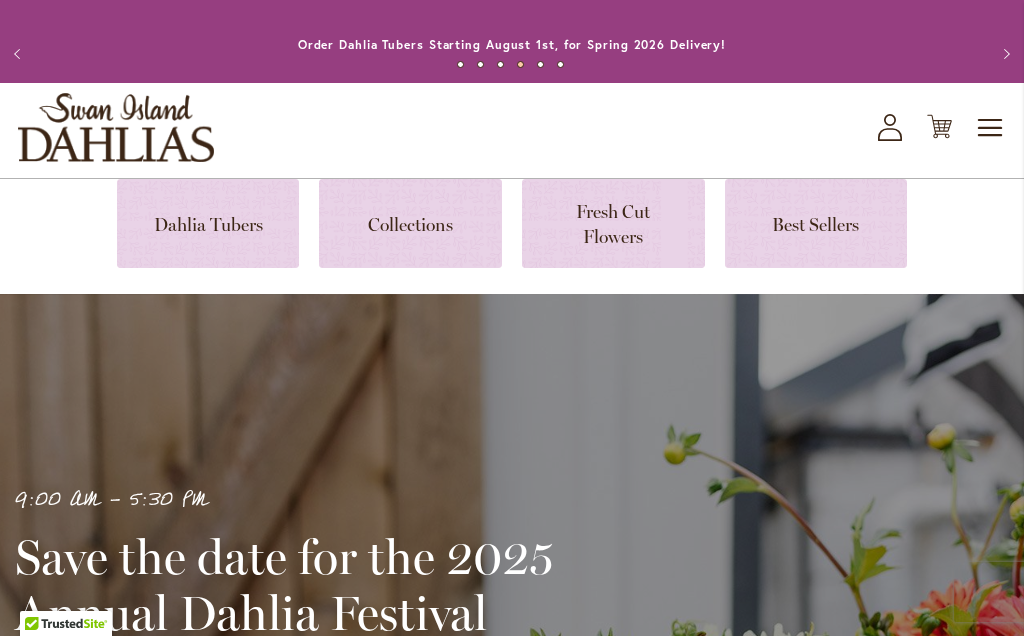 scroll, scrollTop: 15, scrollLeft: 0, axis: vertical 